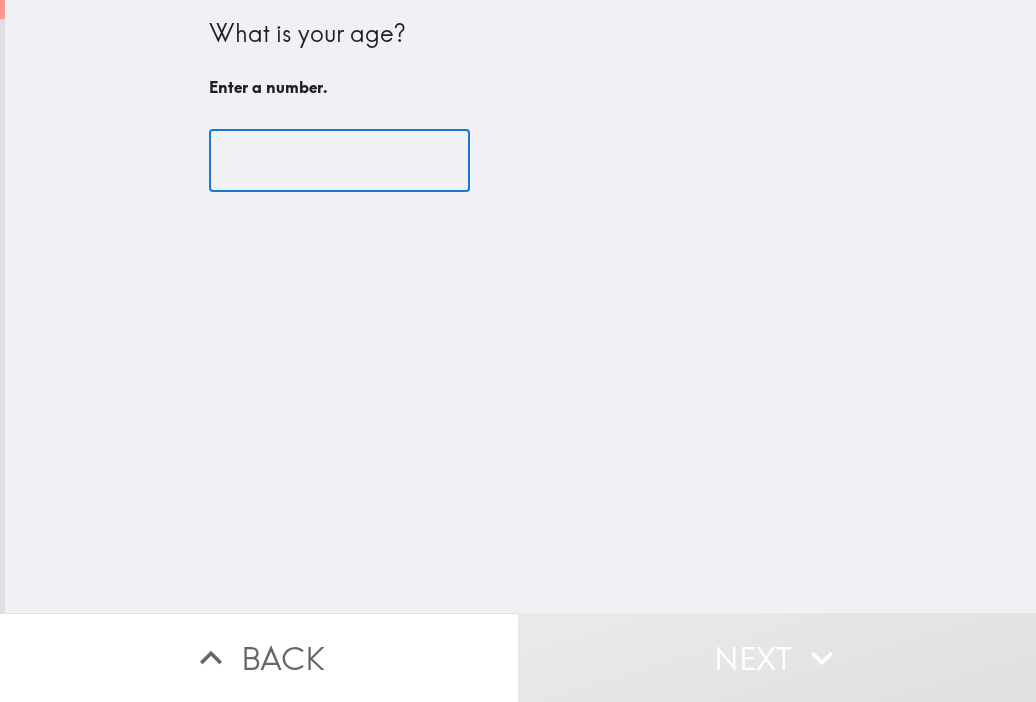 scroll, scrollTop: 0, scrollLeft: 0, axis: both 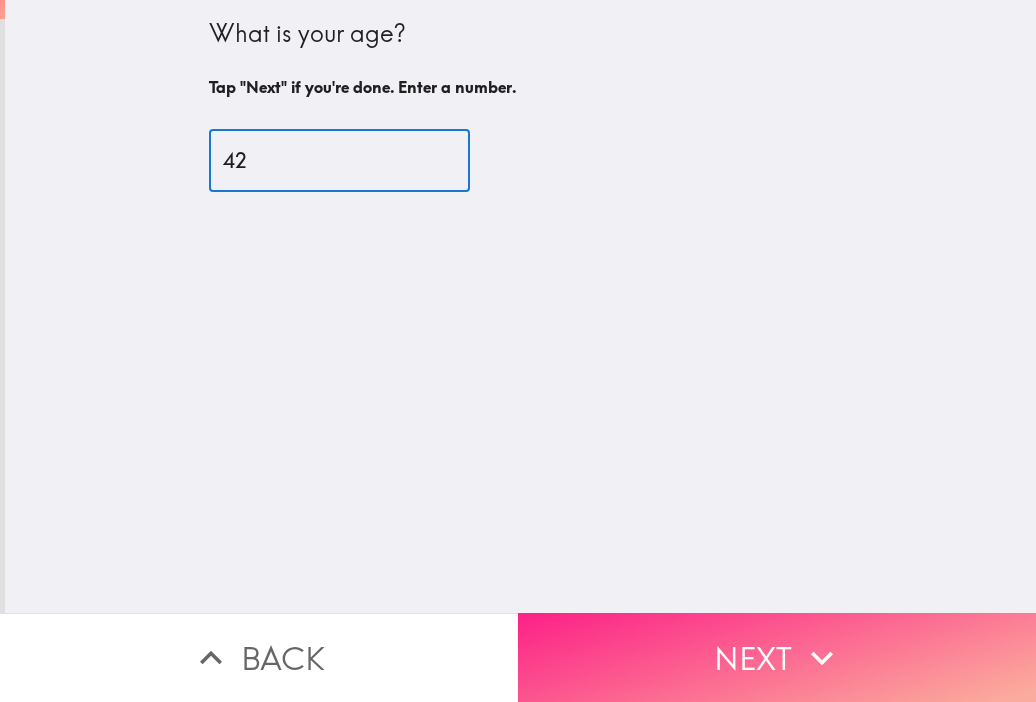 type on "42" 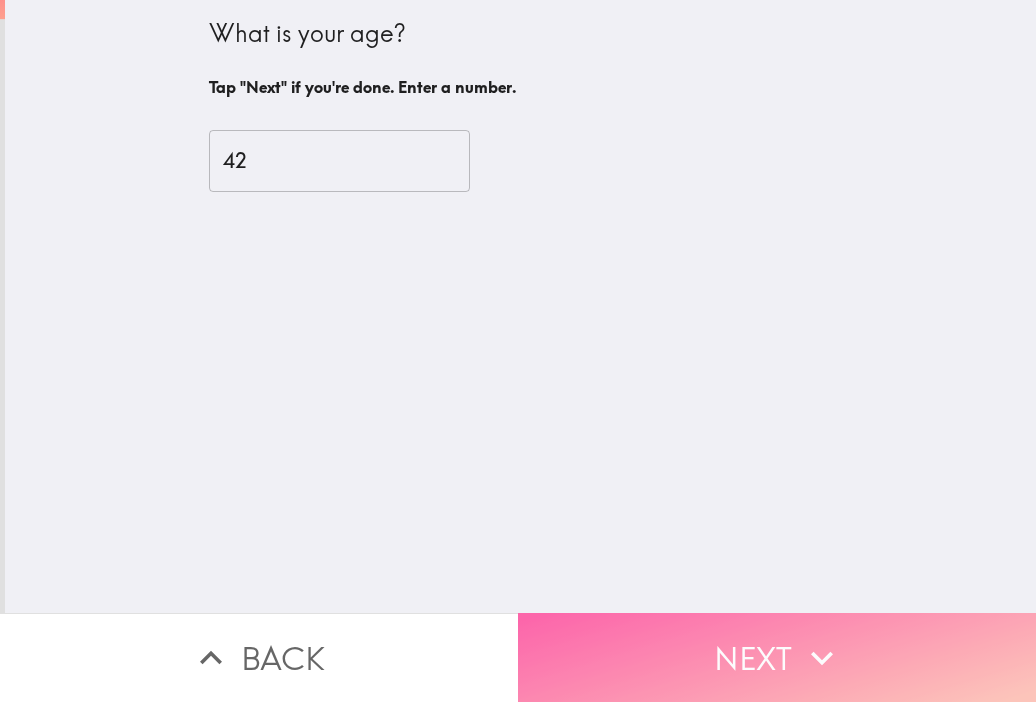 click on "Next" at bounding box center (777, 657) 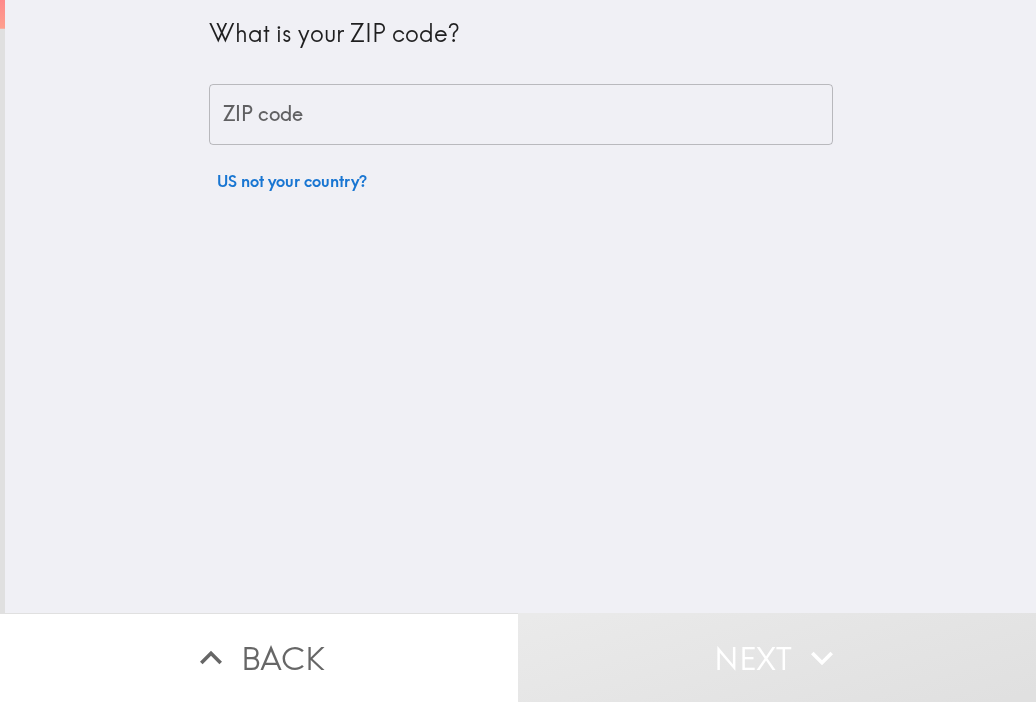 click on "ZIP code" at bounding box center [521, 115] 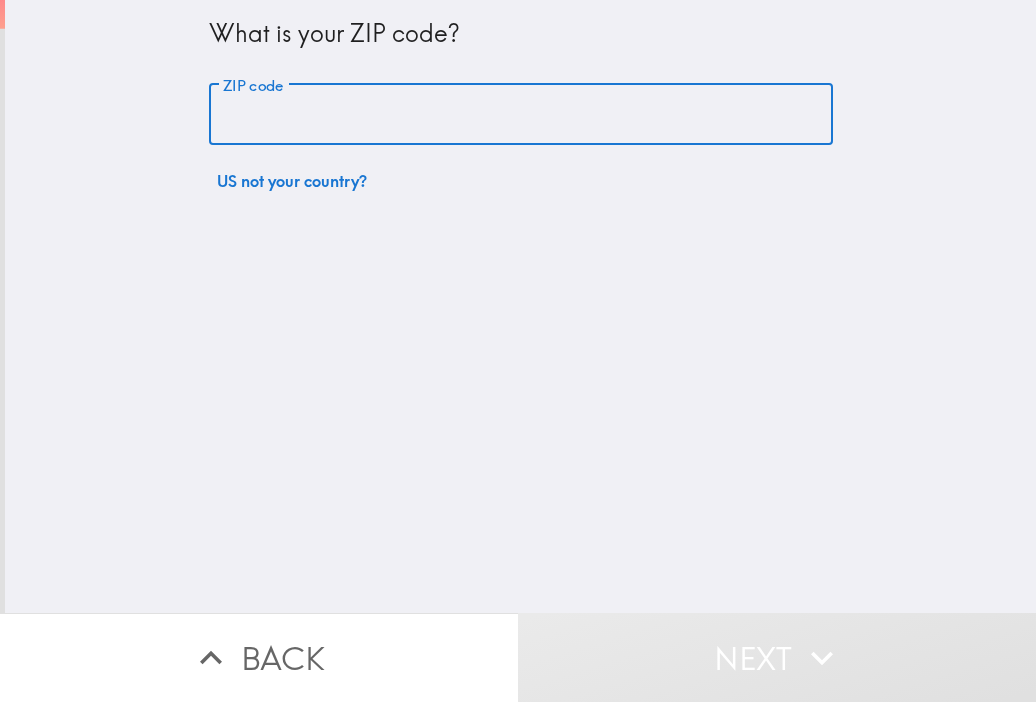 paste on "97501" 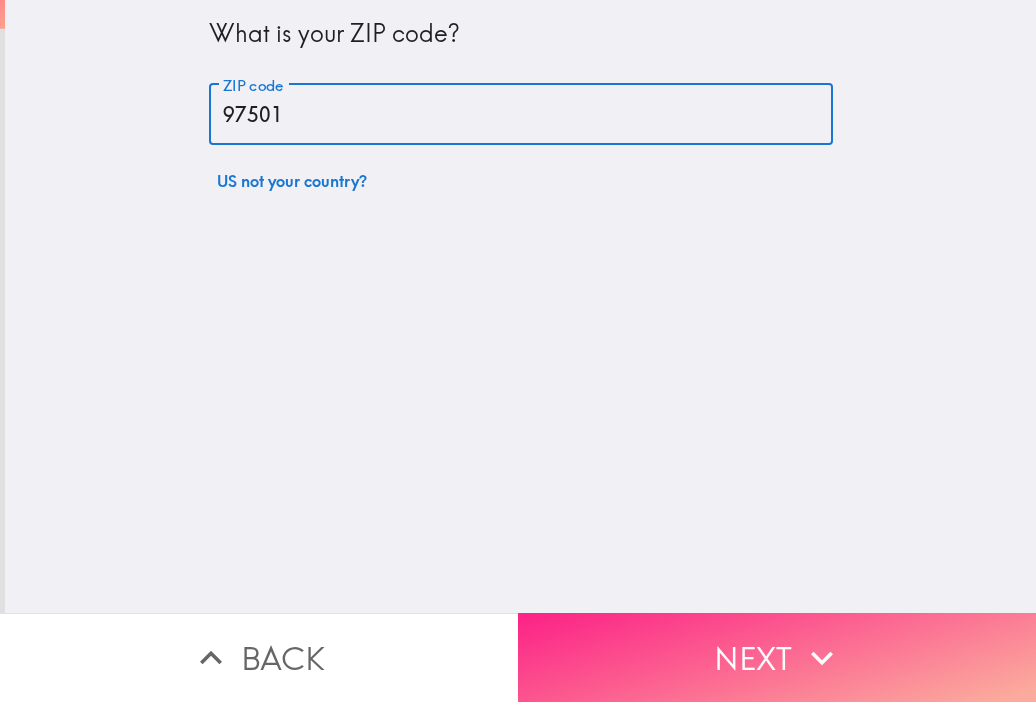 type on "97501" 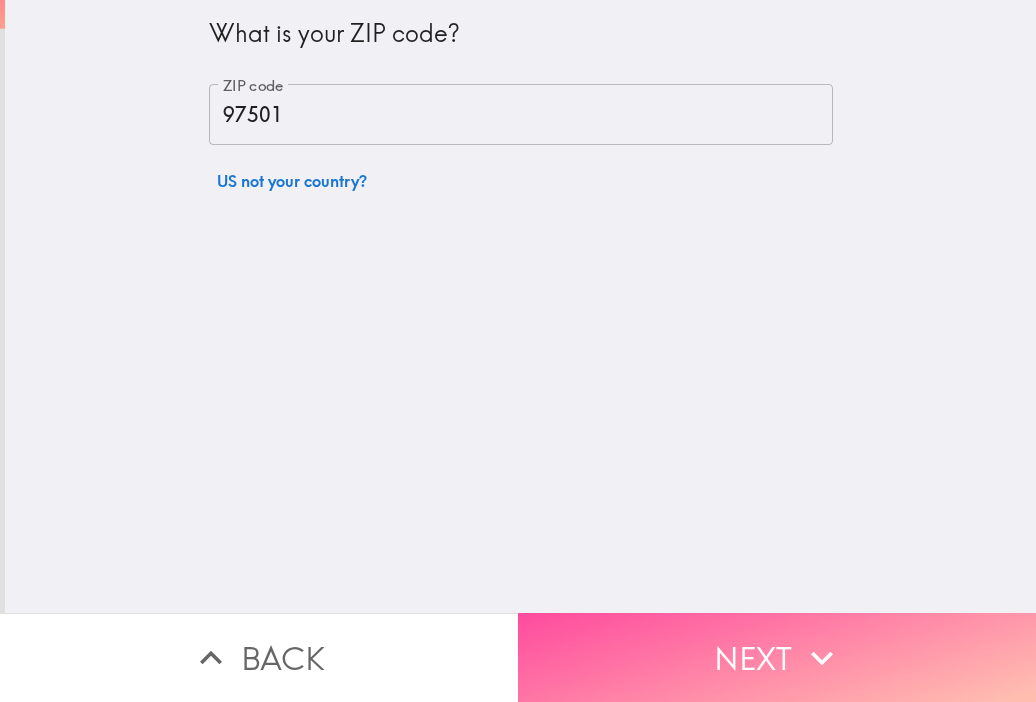 drag, startPoint x: 736, startPoint y: 625, endPoint x: 732, endPoint y: 613, distance: 12.649111 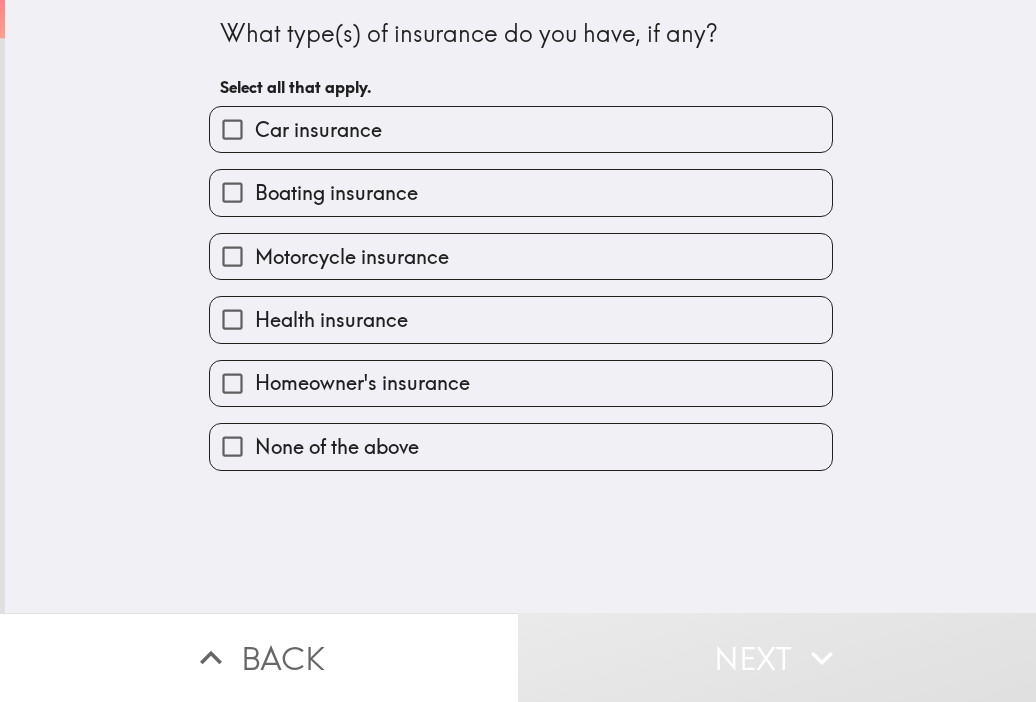 drag, startPoint x: 403, startPoint y: 385, endPoint x: 401, endPoint y: 364, distance: 21.095022 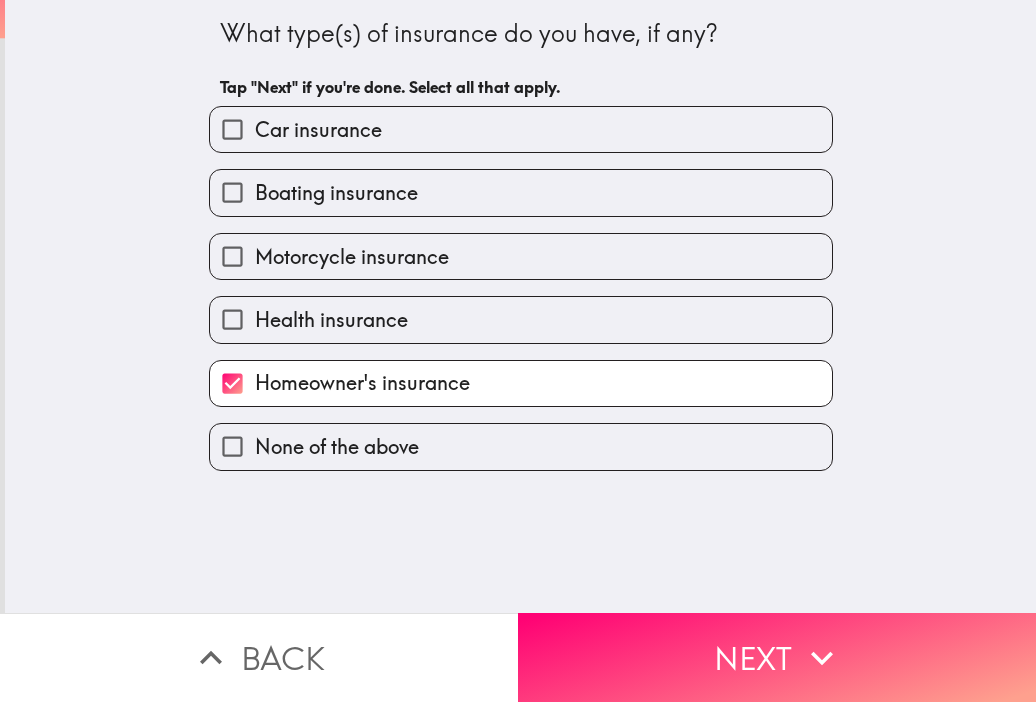 click on "Health insurance" at bounding box center (513, 311) 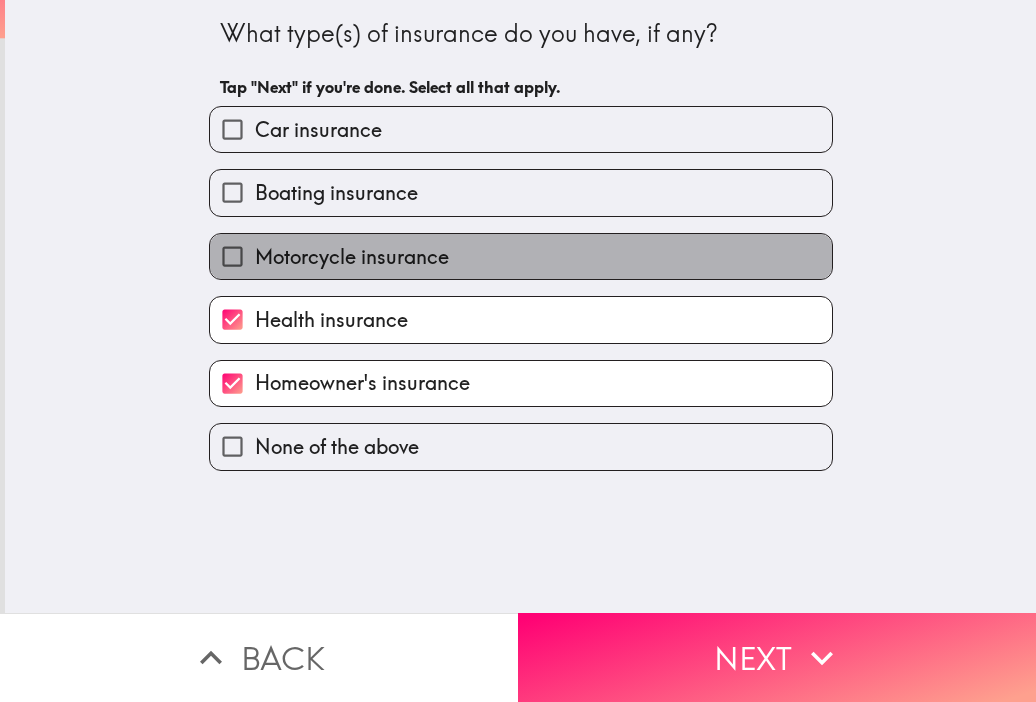 click on "Motorcycle insurance" at bounding box center [352, 257] 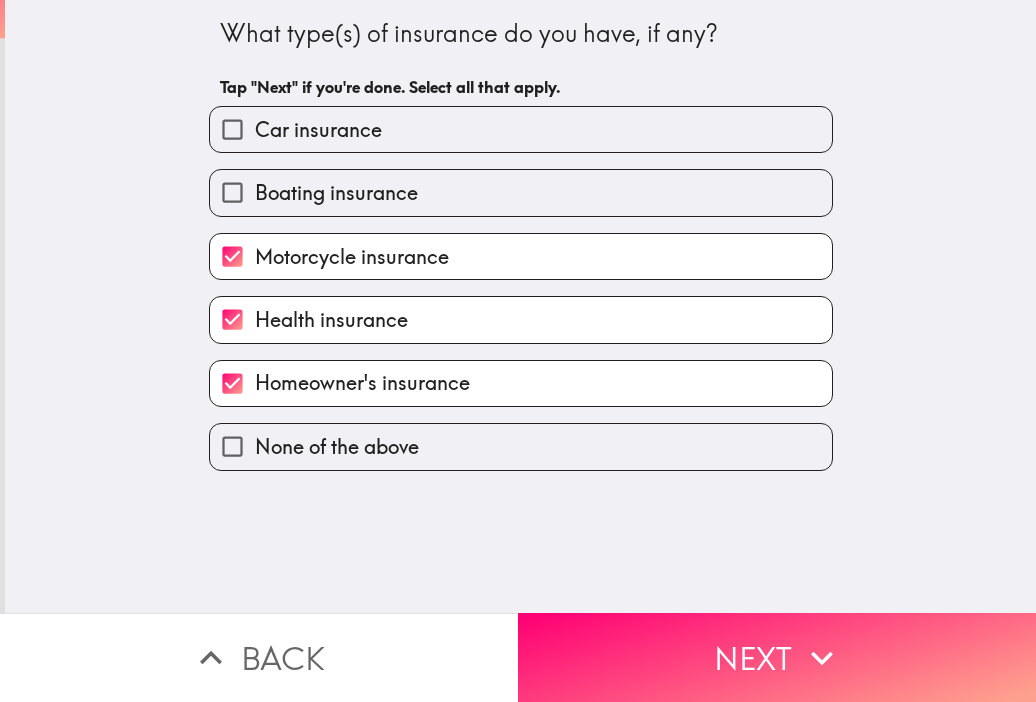 click on "Boating insurance" at bounding box center [521, 192] 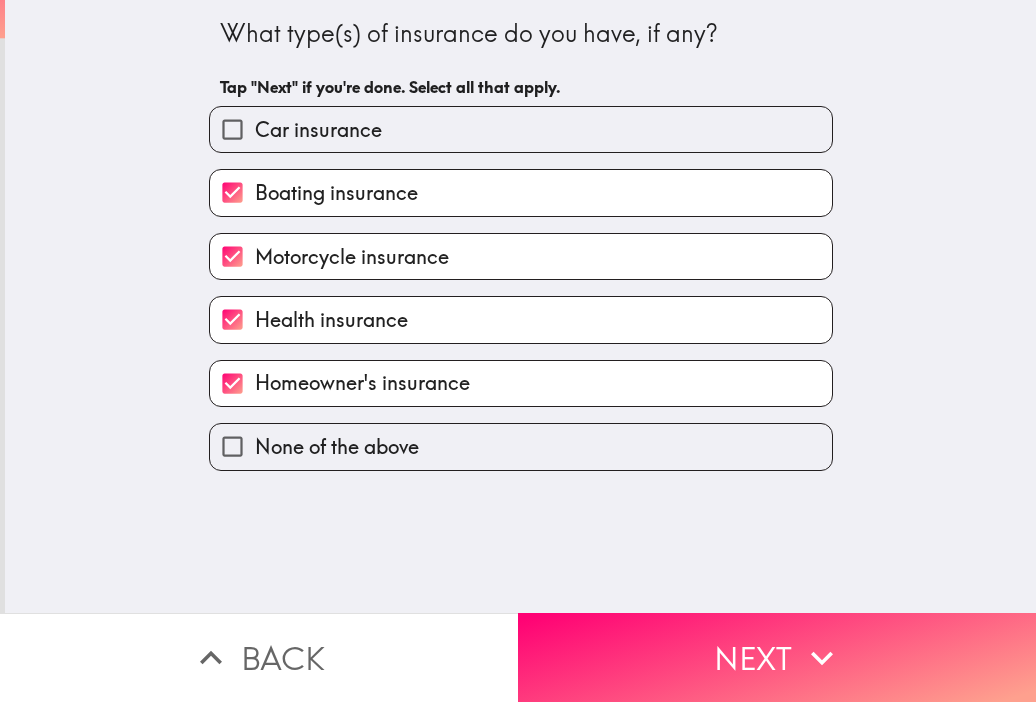 click on "Car insurance" at bounding box center (521, 129) 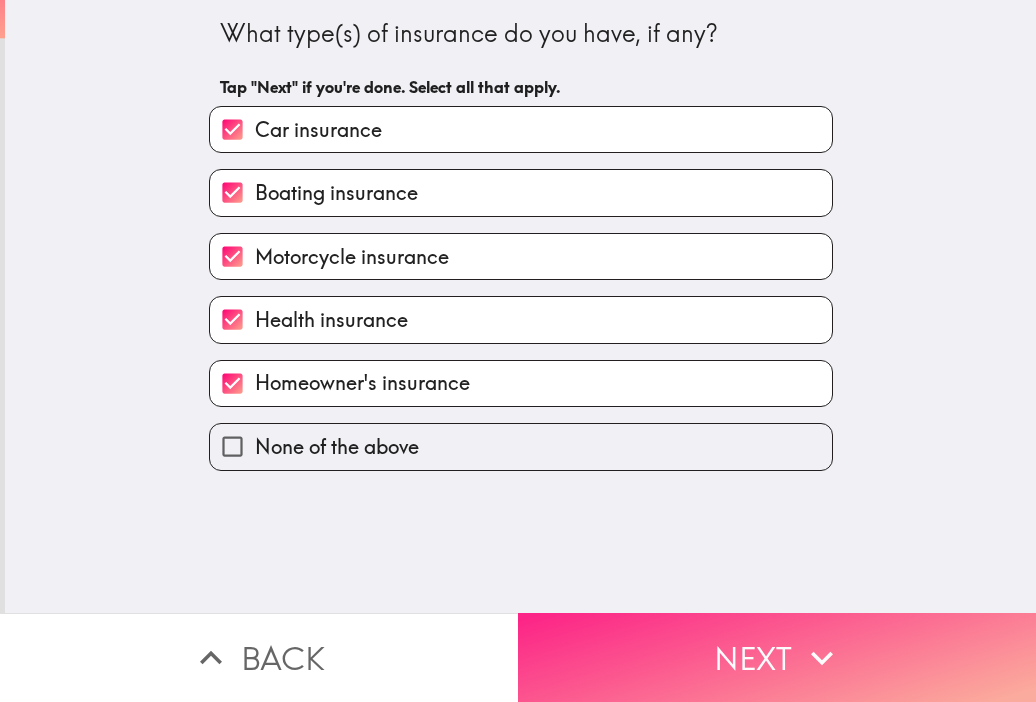 click on "Next" at bounding box center (777, 657) 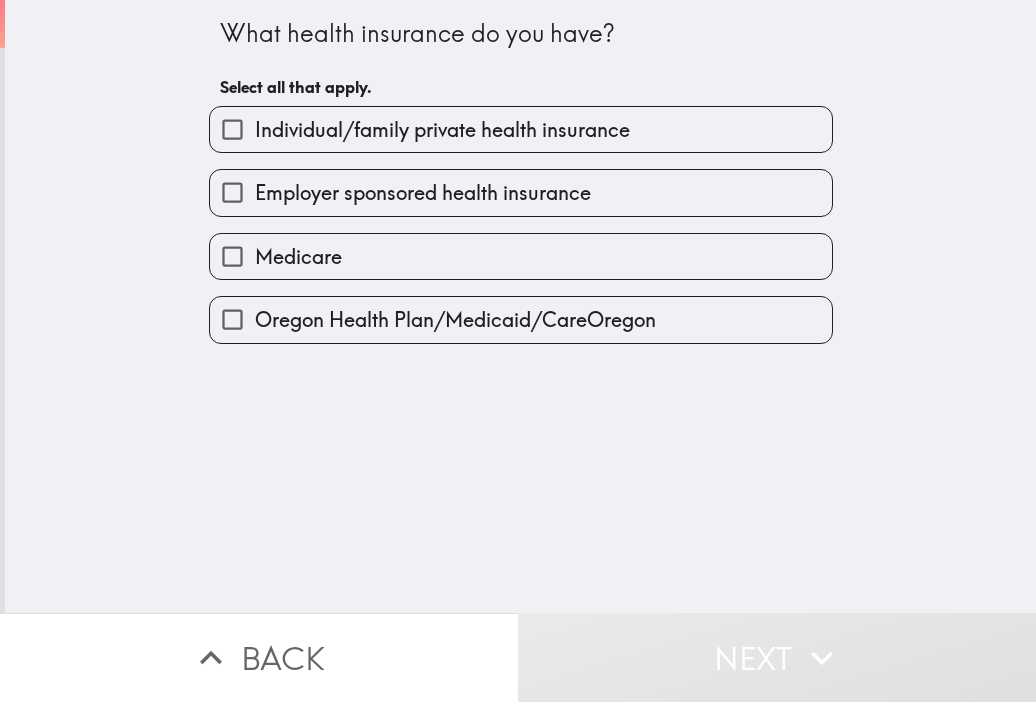 click on "Oregon Health Plan/Medicaid/CareOregon" at bounding box center [521, 319] 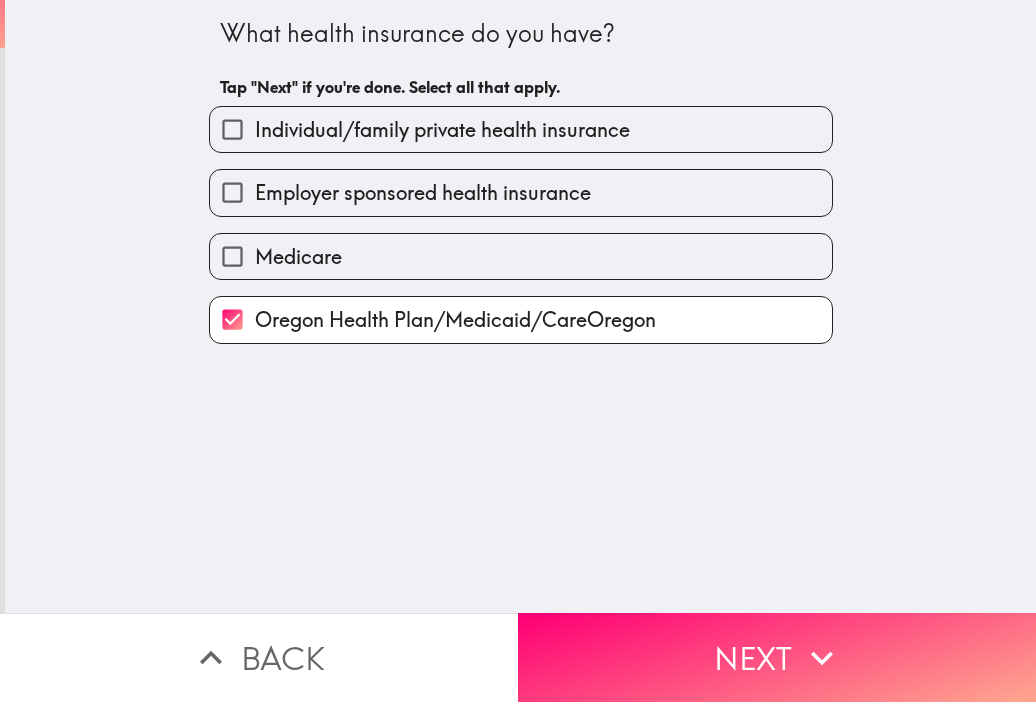 click on "Employer sponsored health insurance" at bounding box center [521, 192] 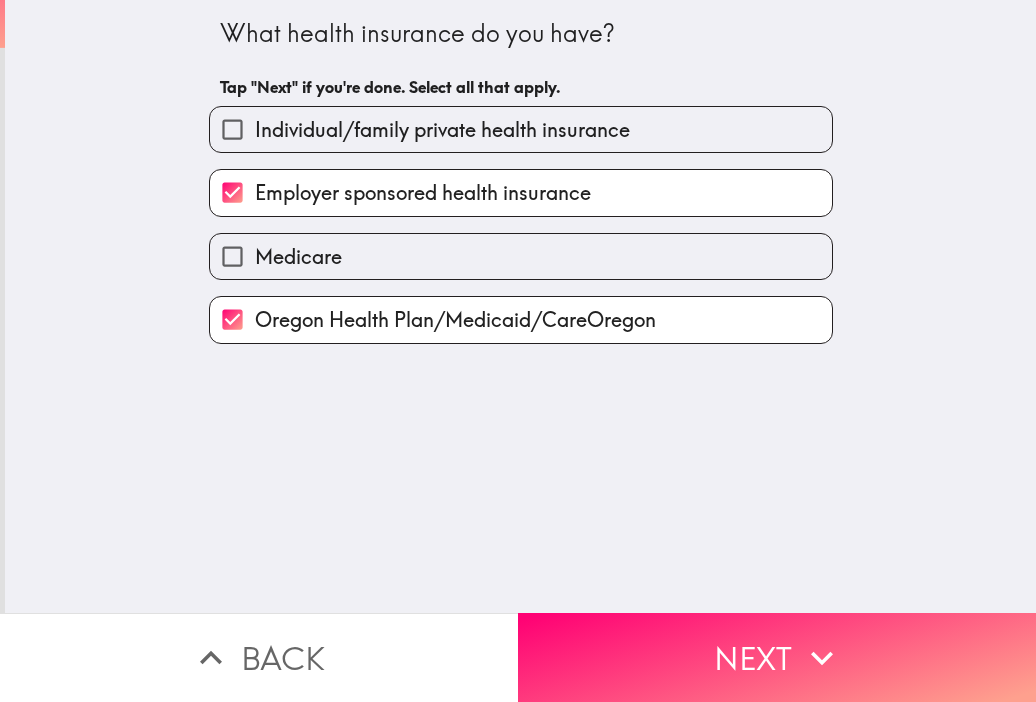 click on "Employer sponsored health insurance" at bounding box center [521, 192] 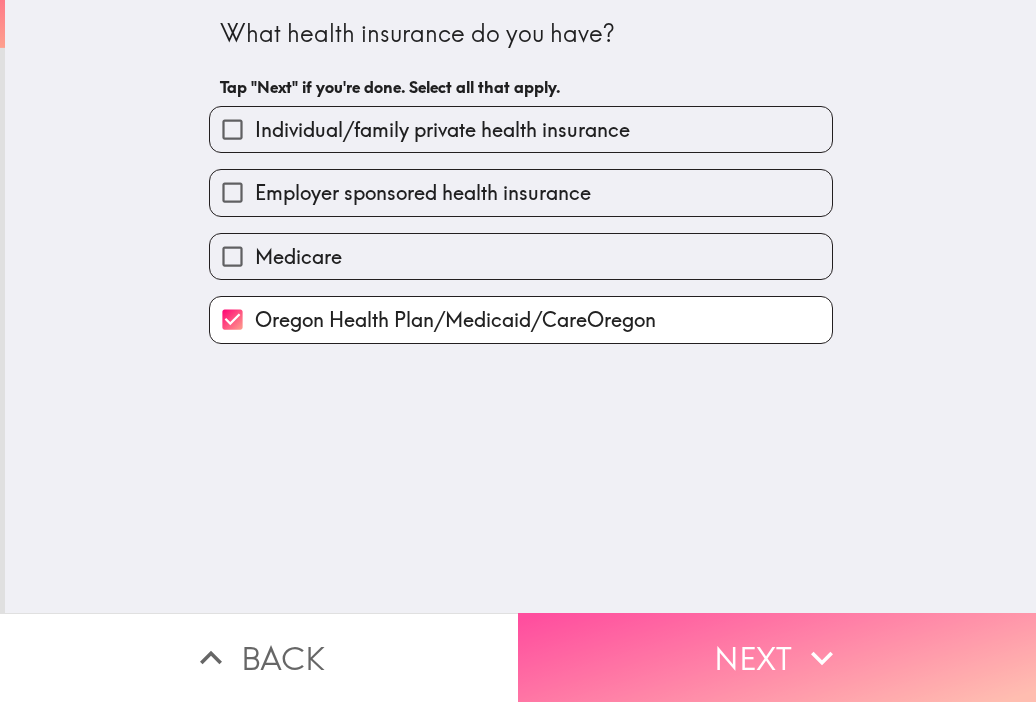 click on "Next" at bounding box center (777, 657) 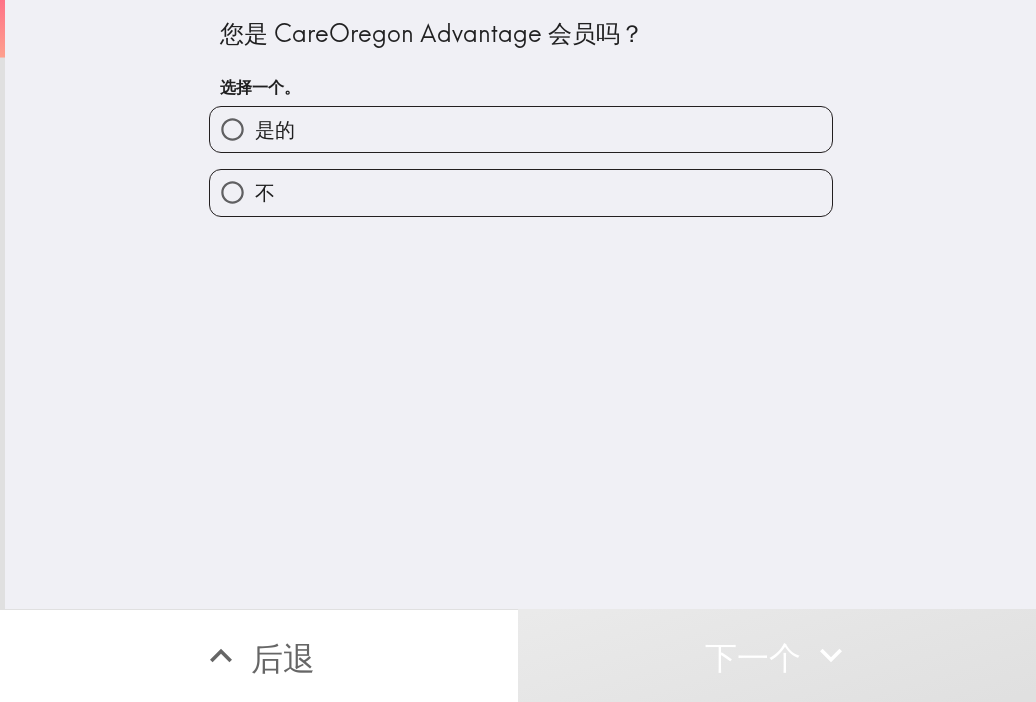 click on "您是 CareOregon Advantage 会员吗？ 选择一个。 是的 不" at bounding box center (520, 304) 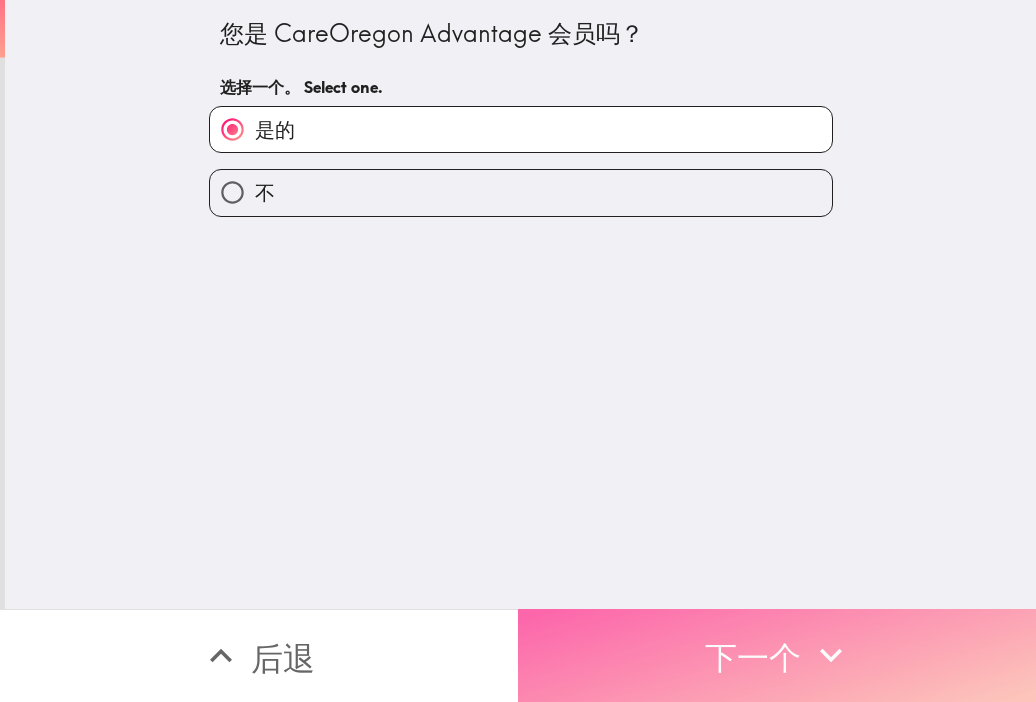 click on "下一个" at bounding box center (753, 655) 